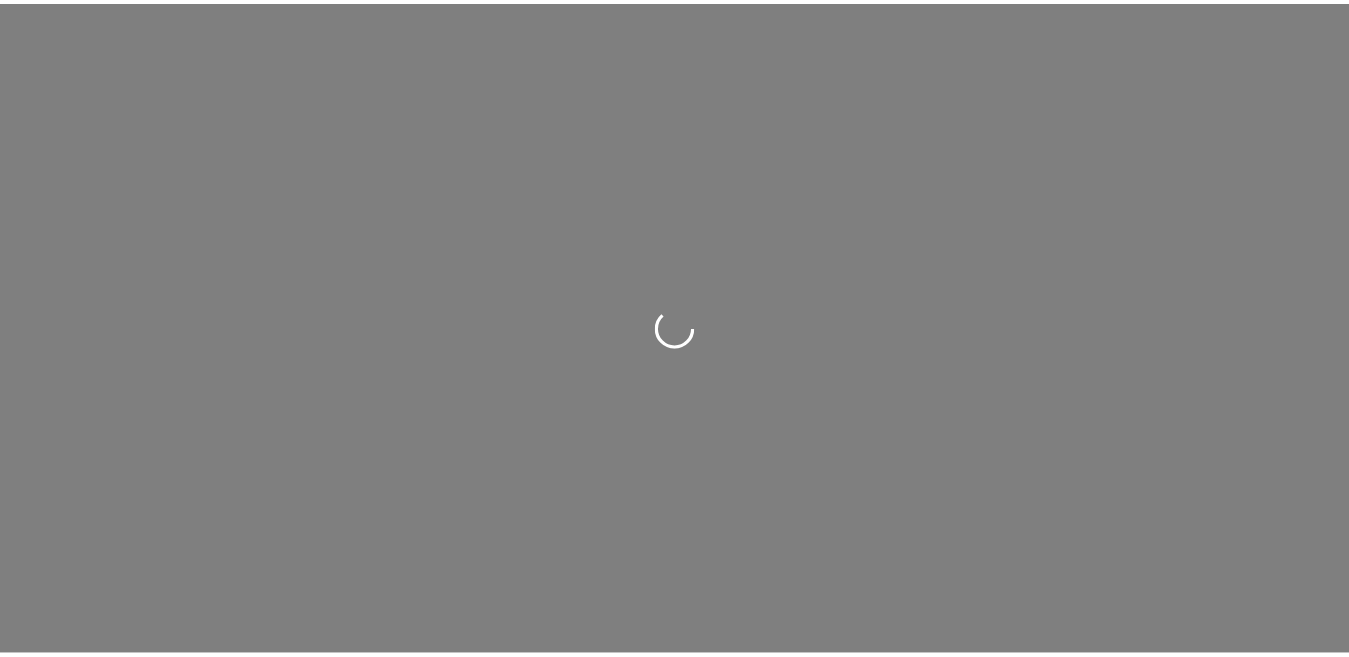 scroll, scrollTop: 0, scrollLeft: 0, axis: both 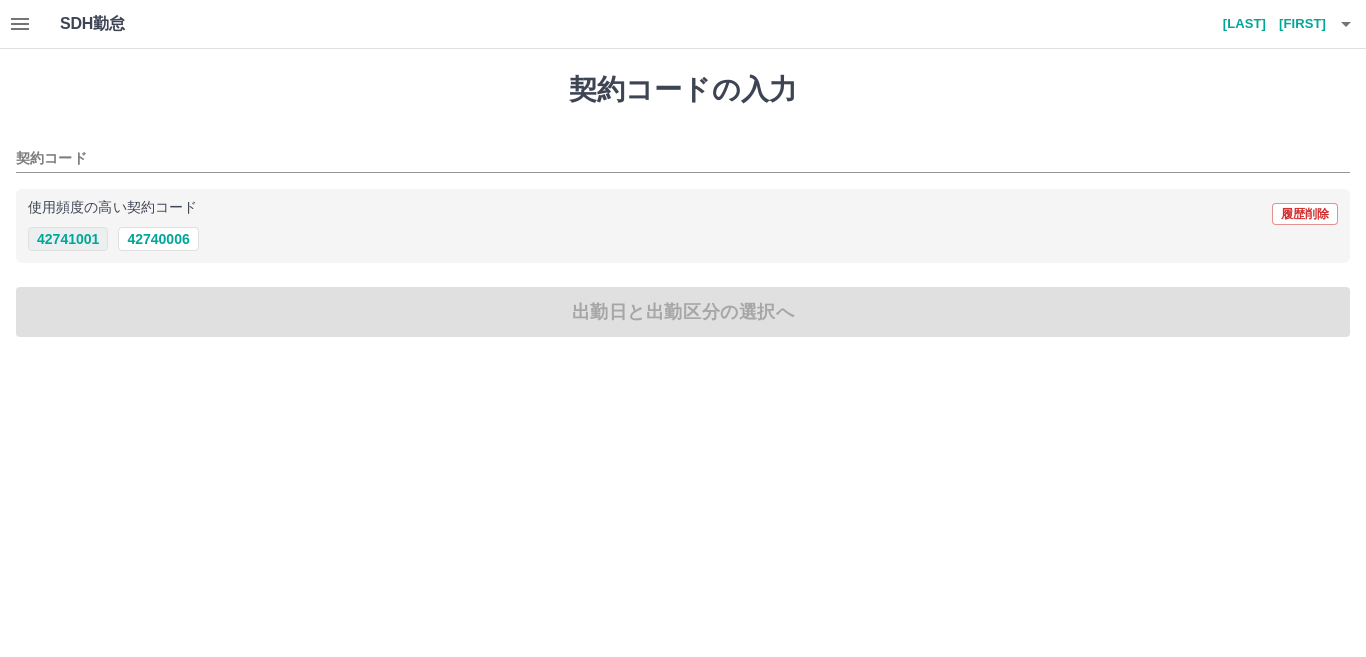 click on "42741001" at bounding box center (68, 239) 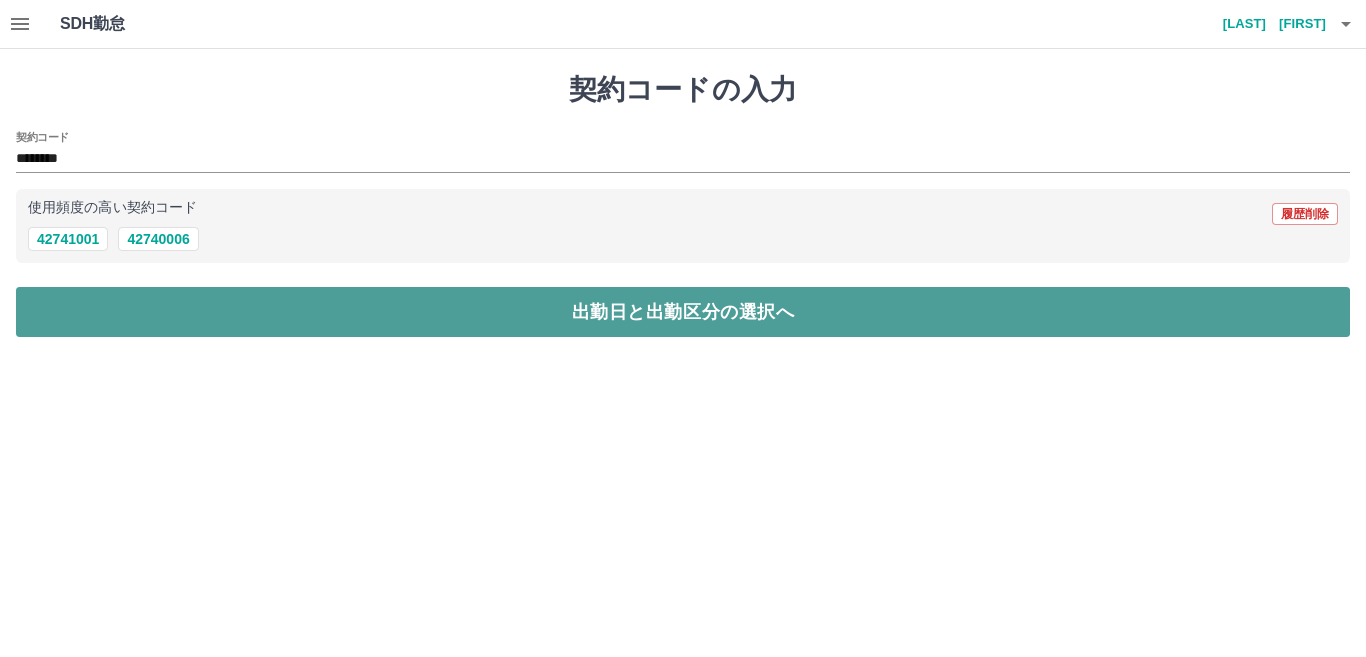 click on "出勤日と出勤区分の選択へ" at bounding box center (683, 312) 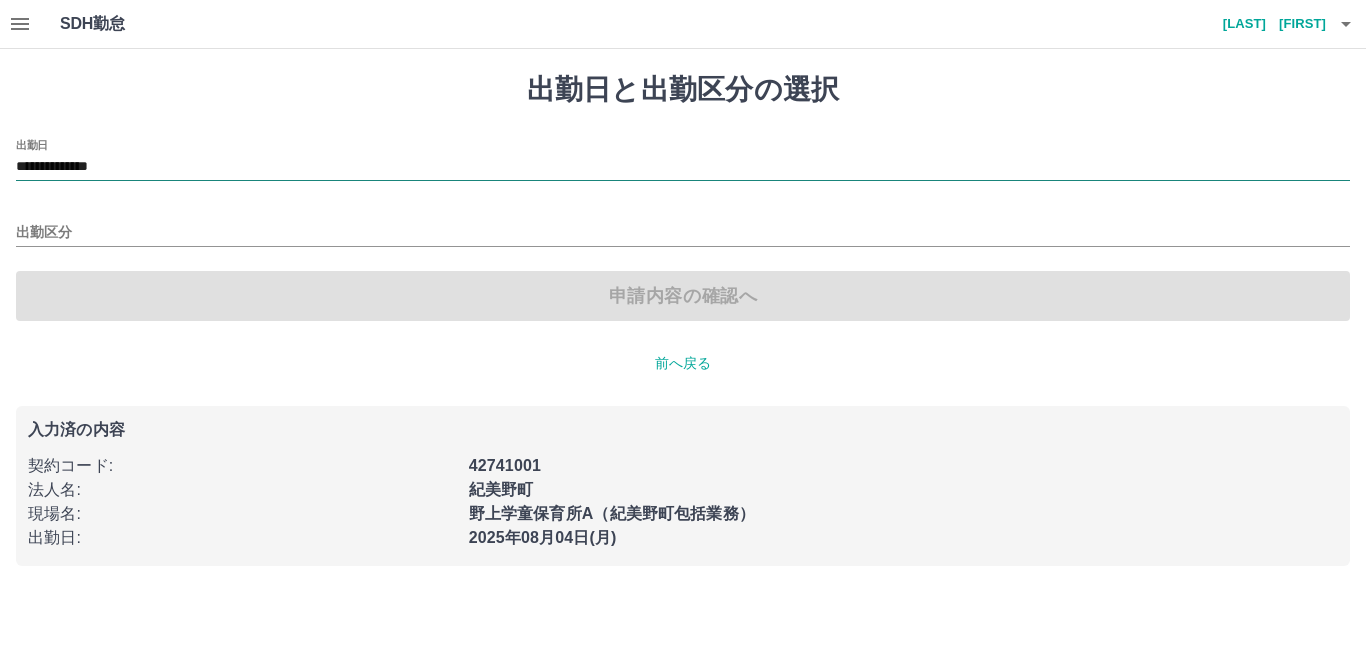 click on "**********" at bounding box center [683, 167] 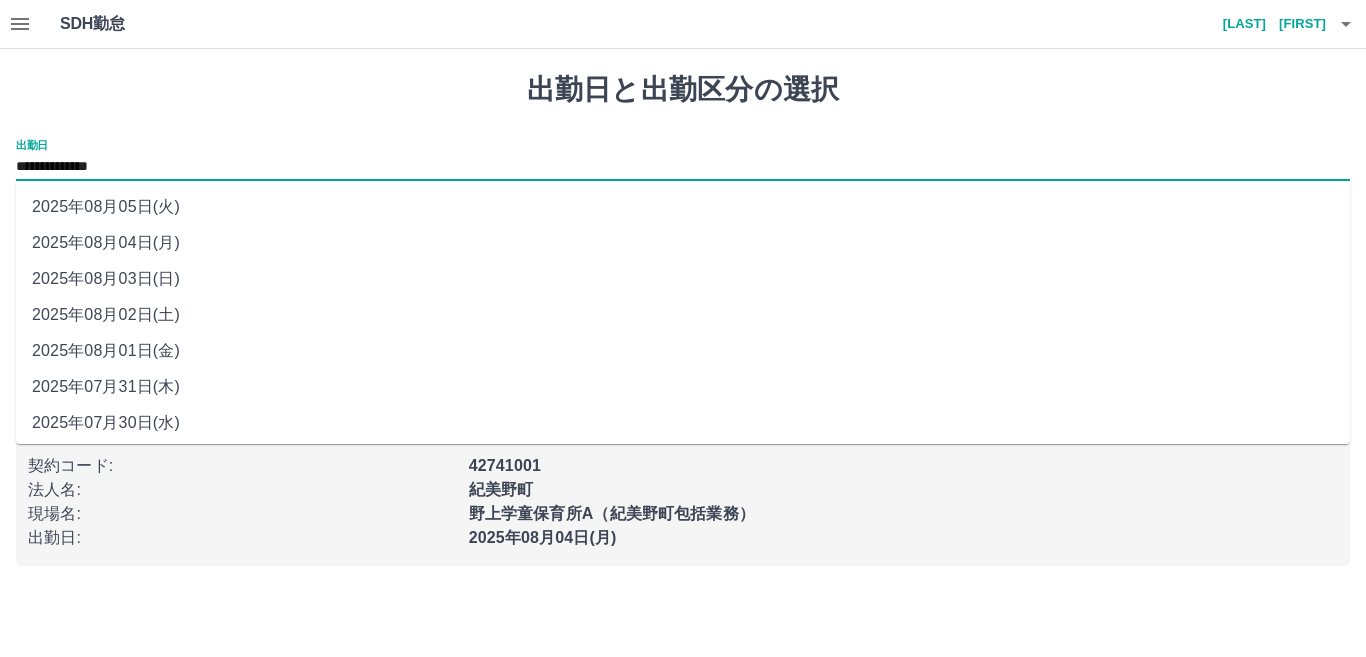 click on "2025年08月02日(土)" at bounding box center [683, 315] 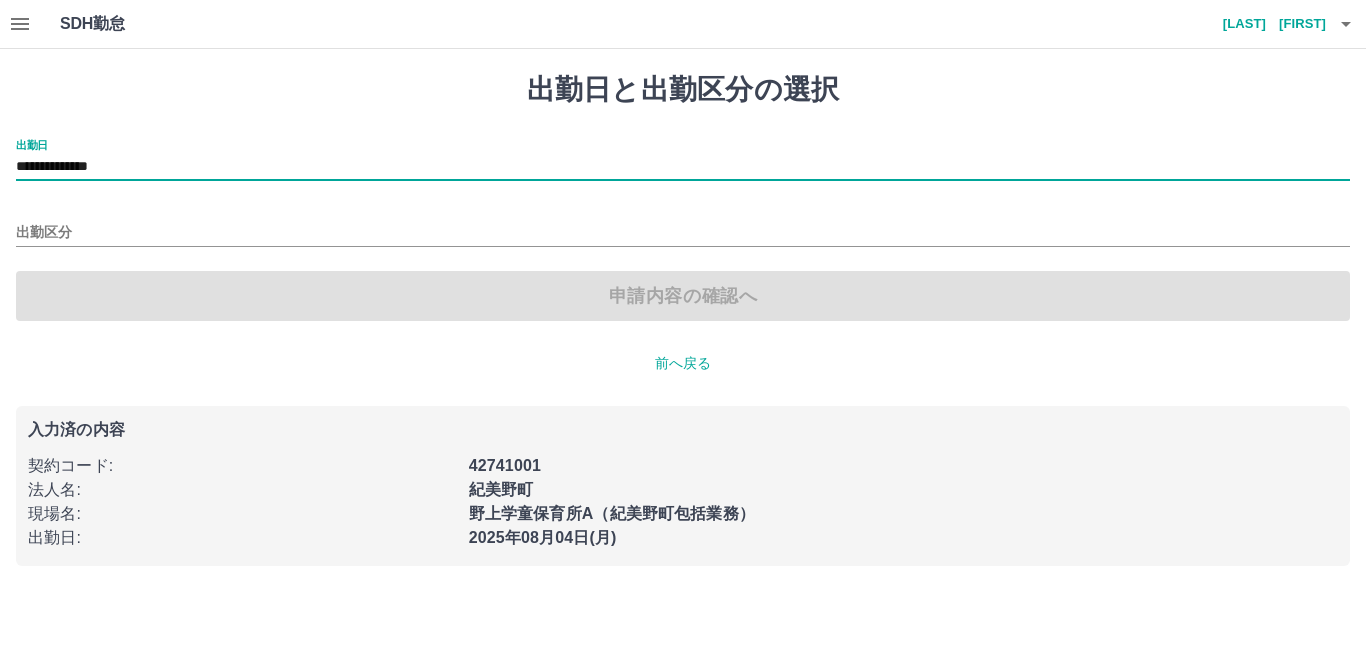 type on "**********" 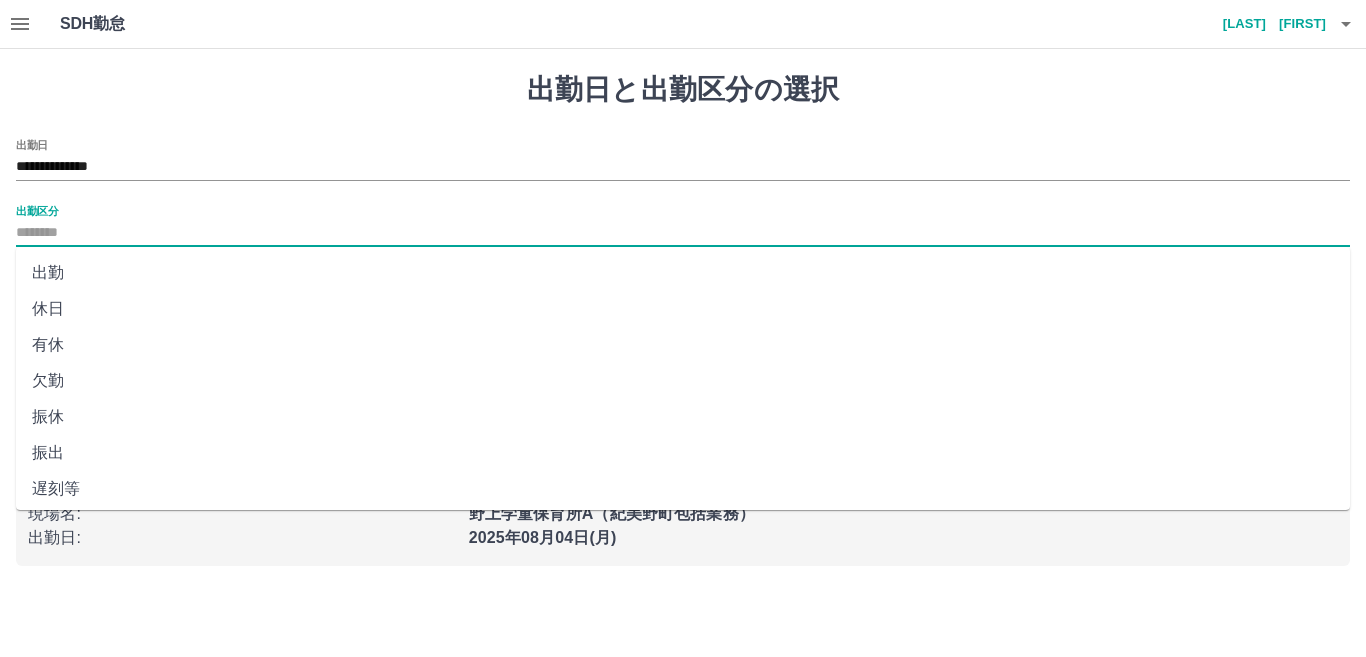 click on "出勤区分" at bounding box center [683, 233] 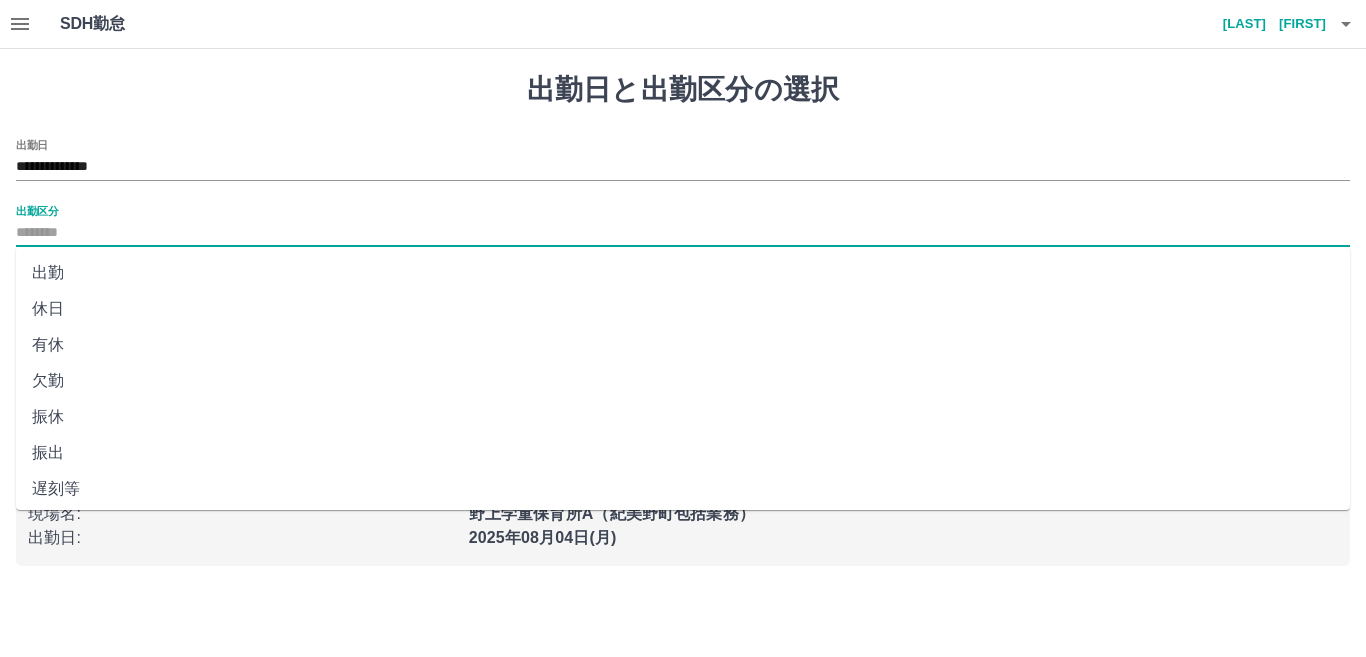 click on "出勤" at bounding box center (683, 273) 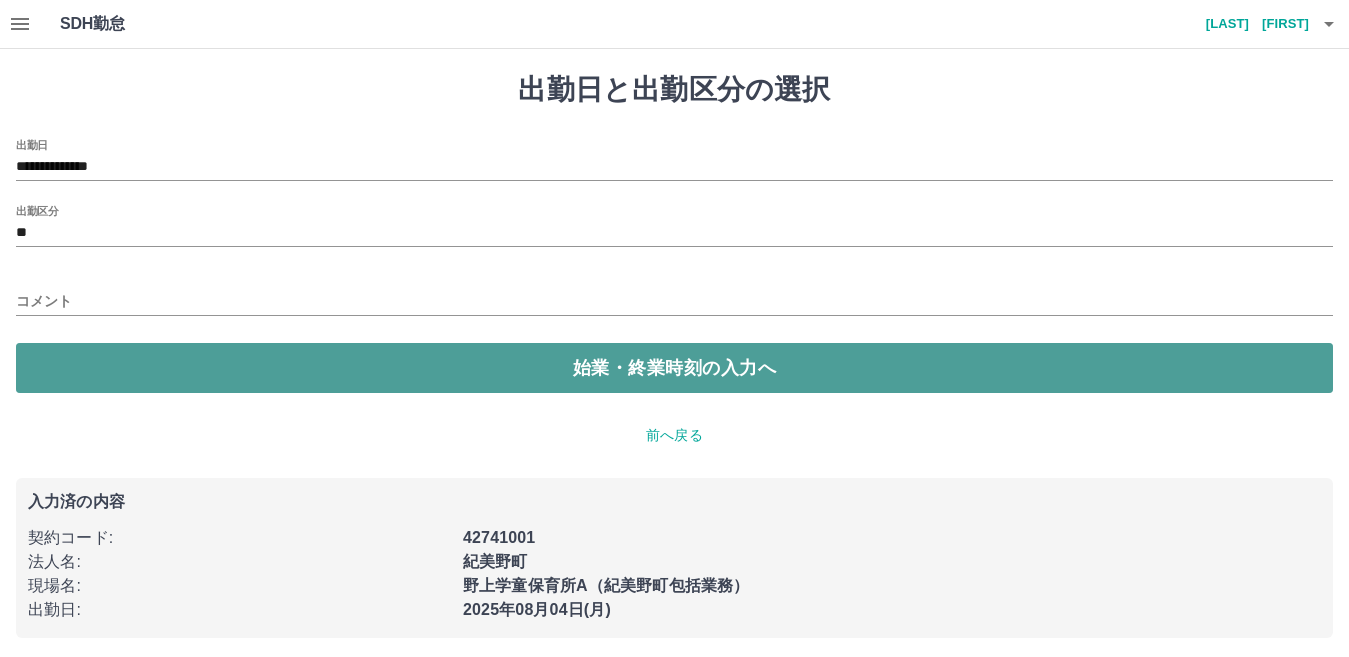 click on "始業・終業時刻の入力へ" at bounding box center (674, 368) 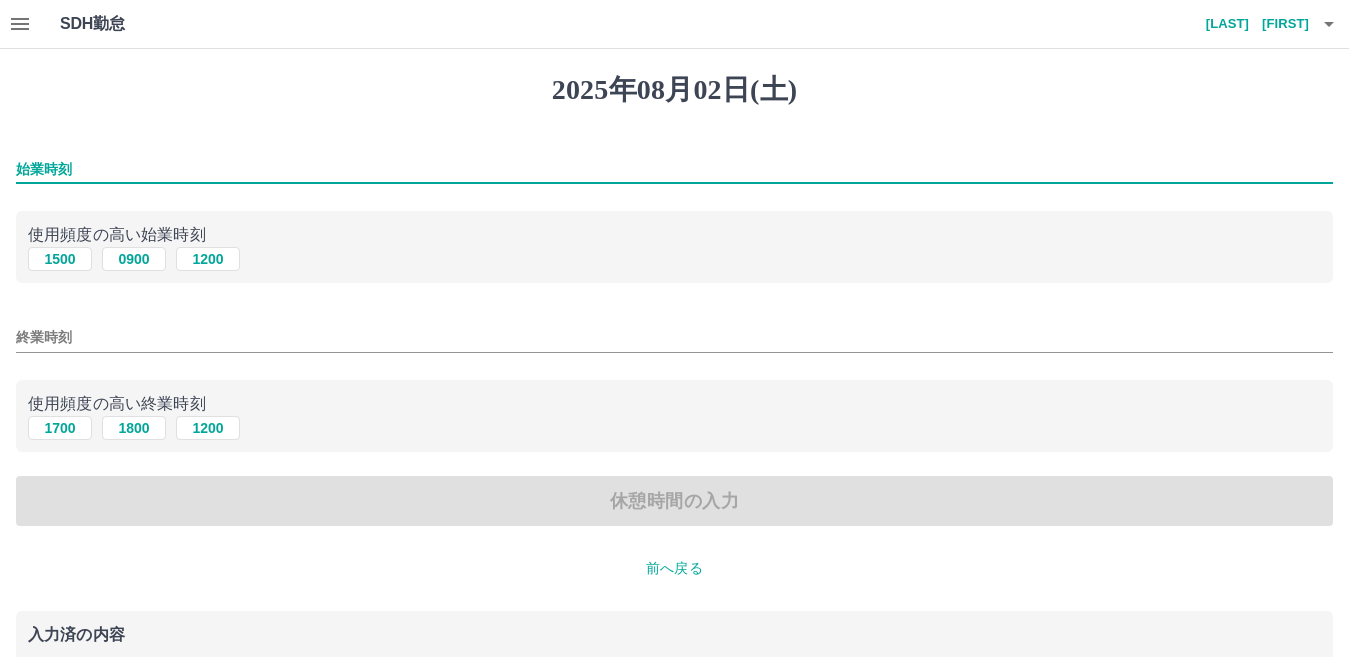 click on "始業時刻" at bounding box center [674, 169] 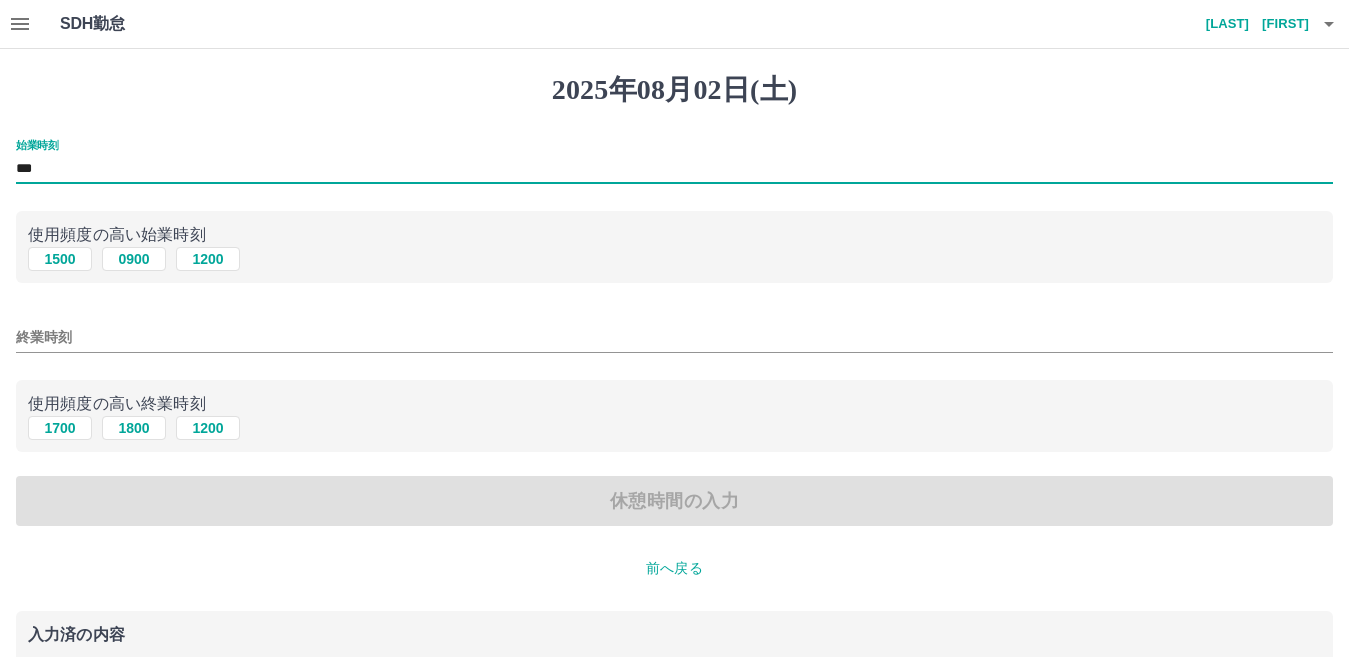type on "***" 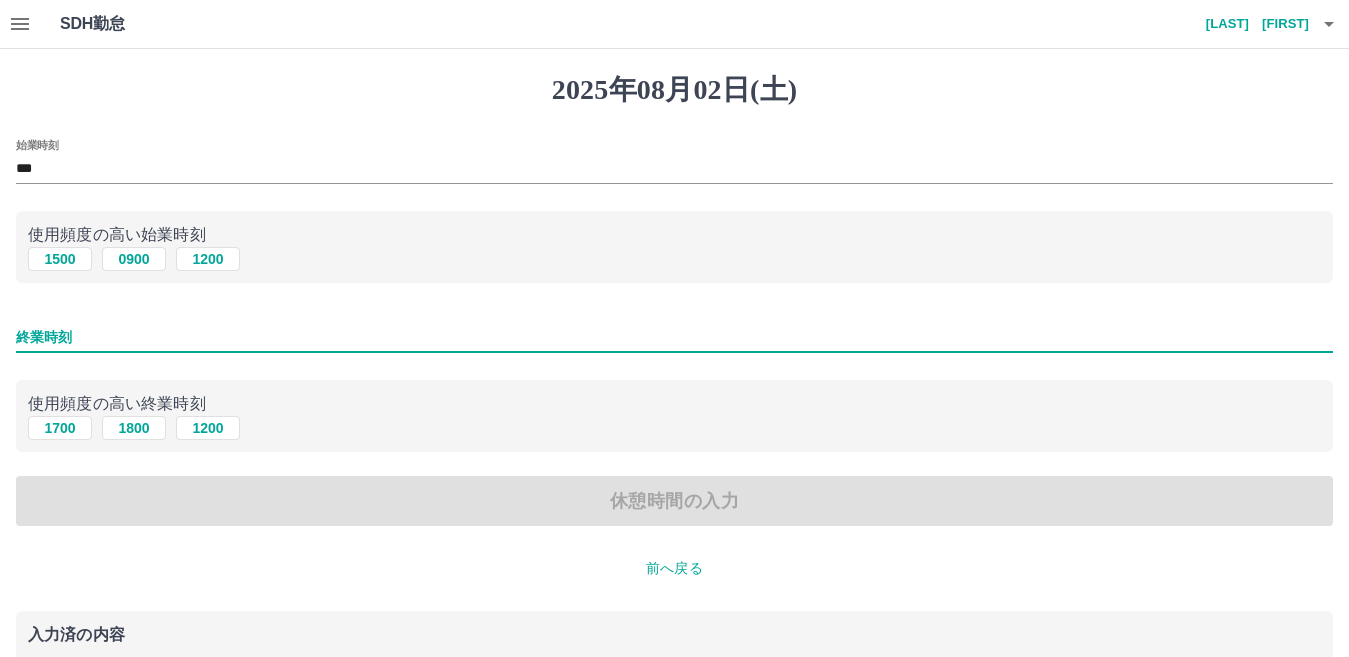 click on "終業時刻" at bounding box center (674, 337) 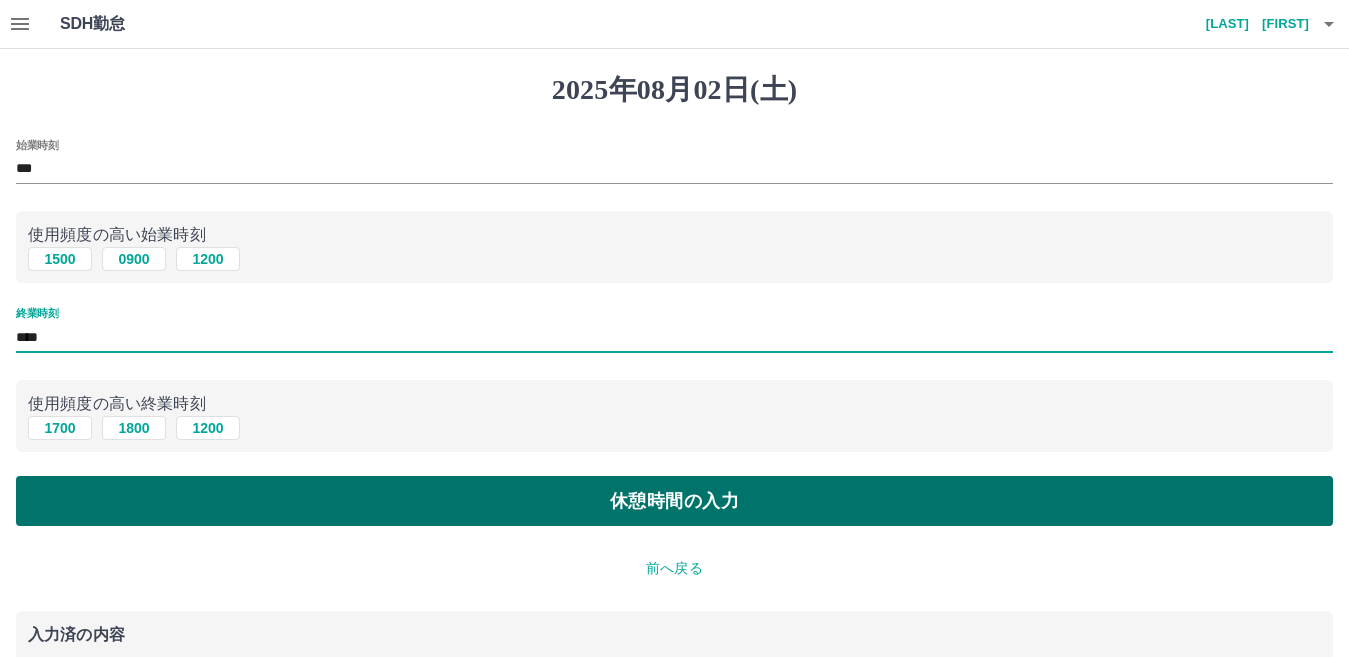 type on "****" 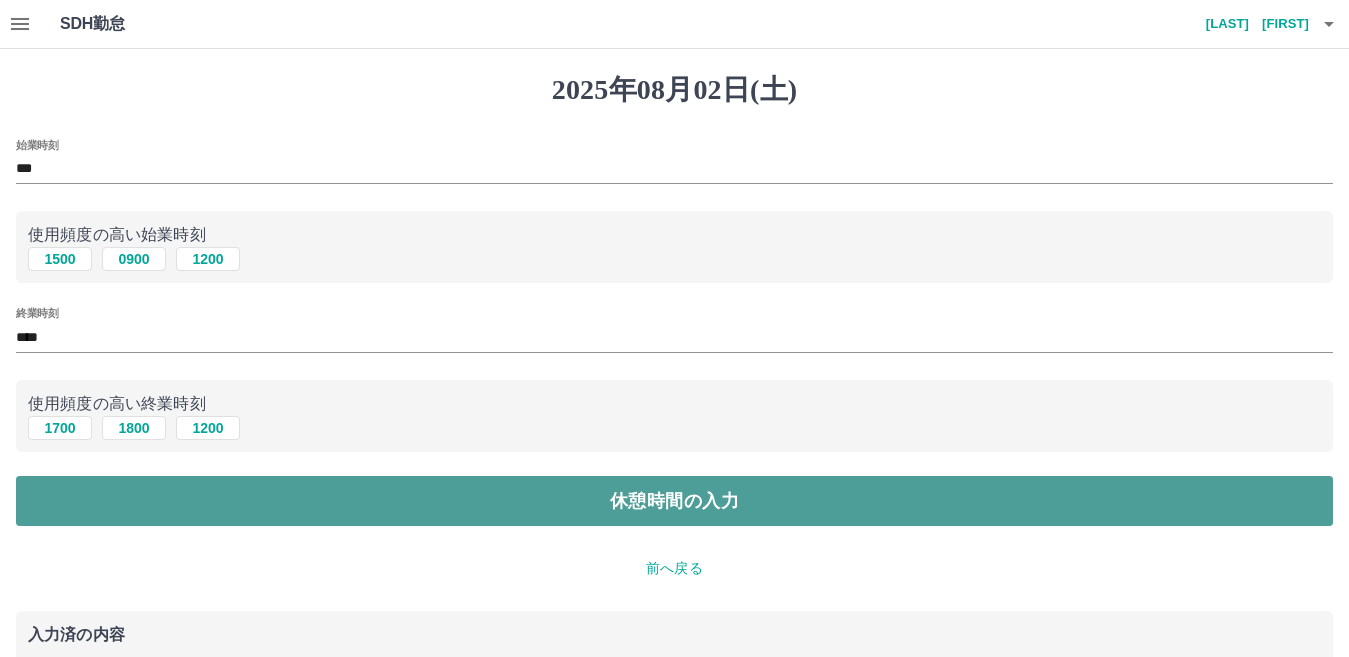 click on "休憩時間の入力" at bounding box center (674, 501) 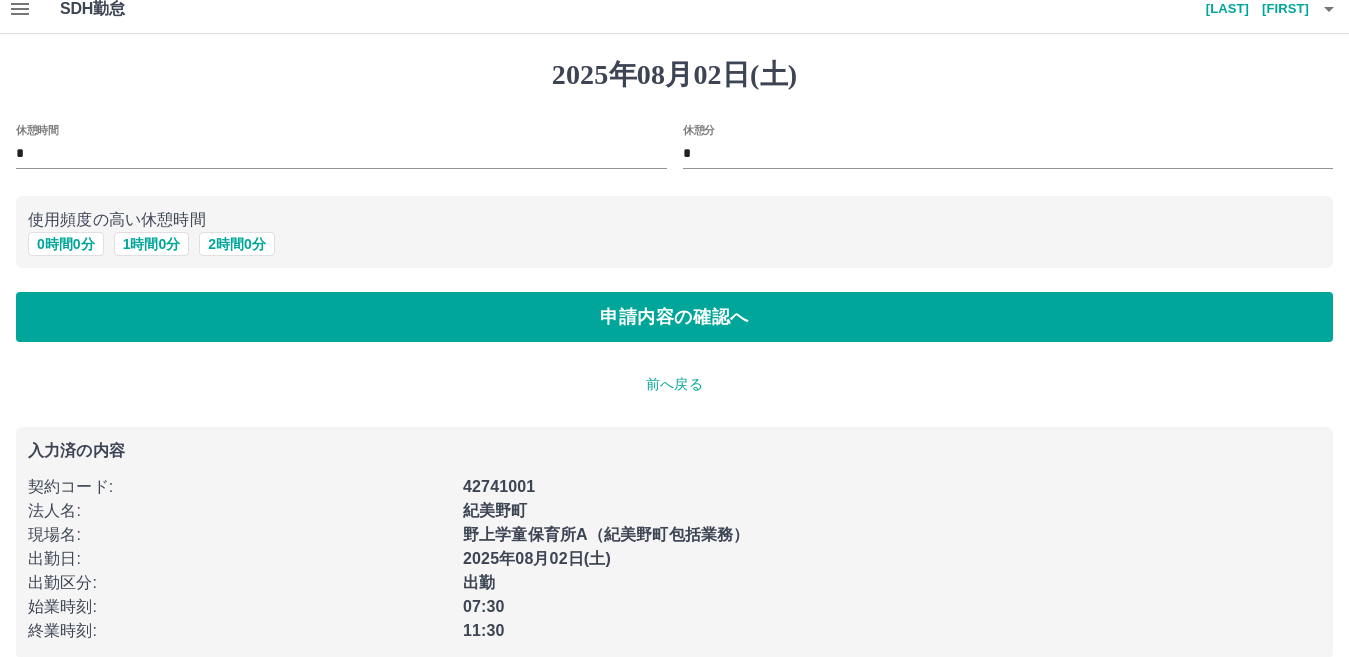scroll, scrollTop: 0, scrollLeft: 0, axis: both 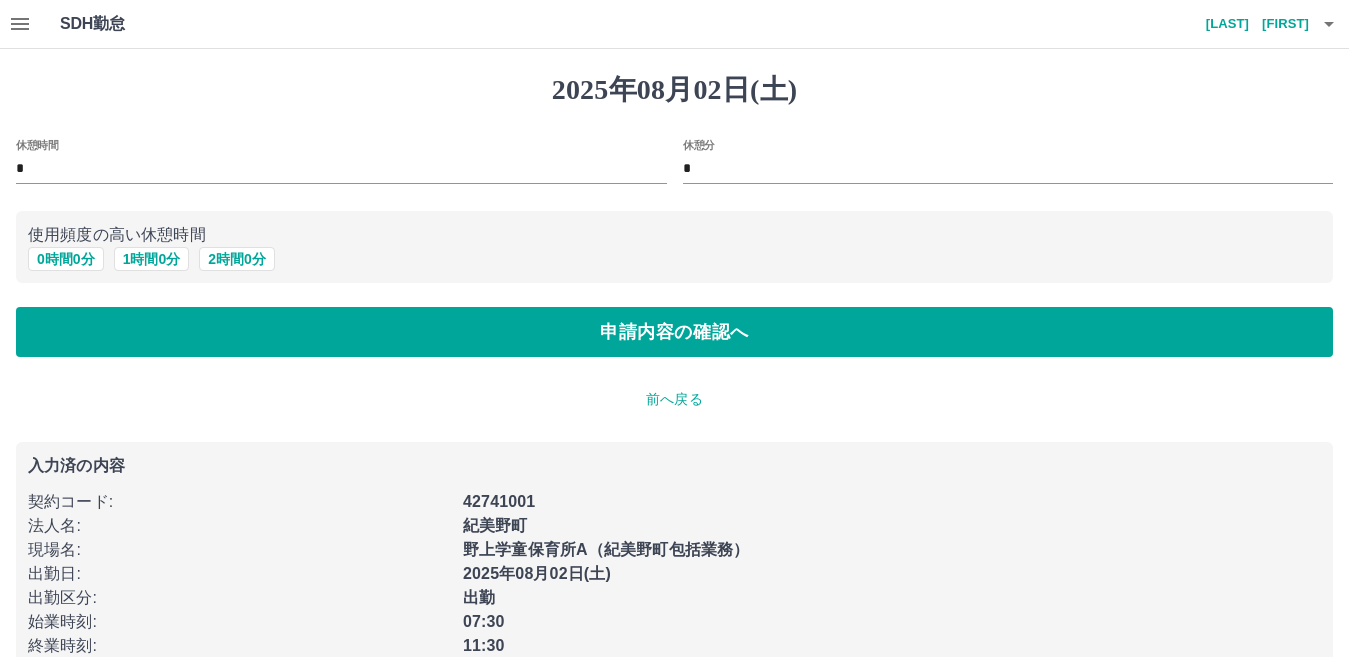 click on "前へ戻る" at bounding box center (674, 399) 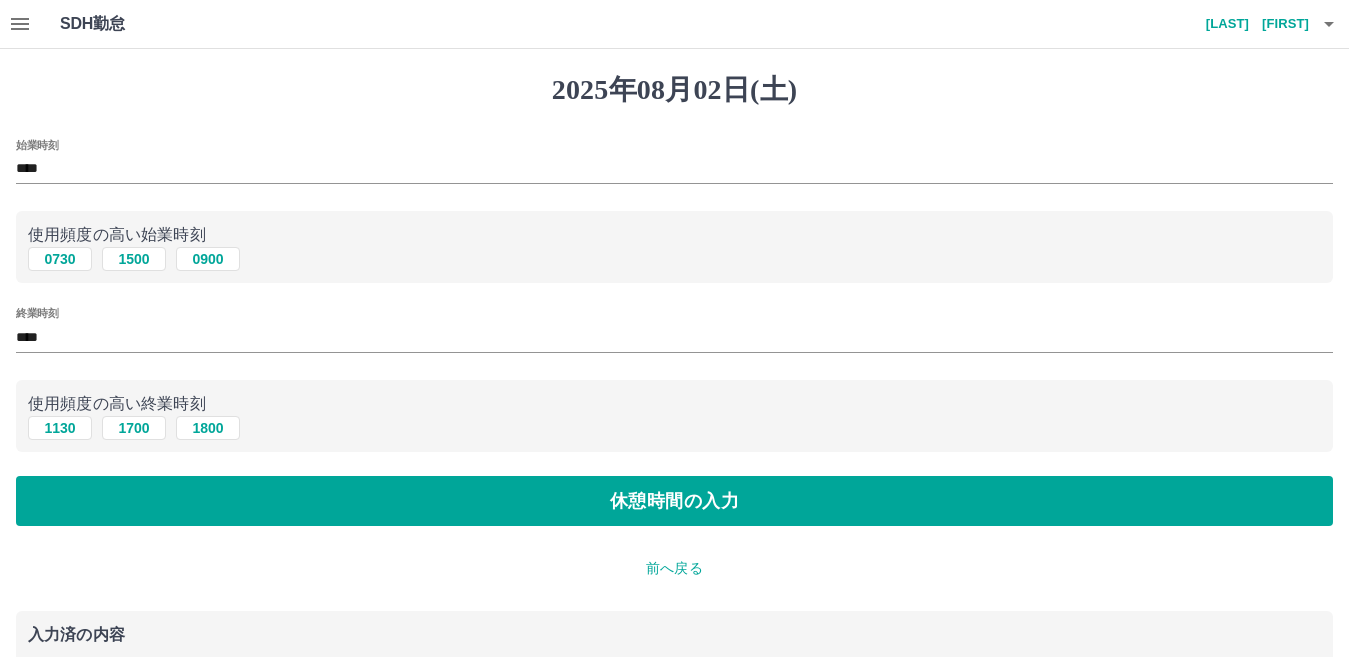 click on "前へ戻る" at bounding box center [674, 568] 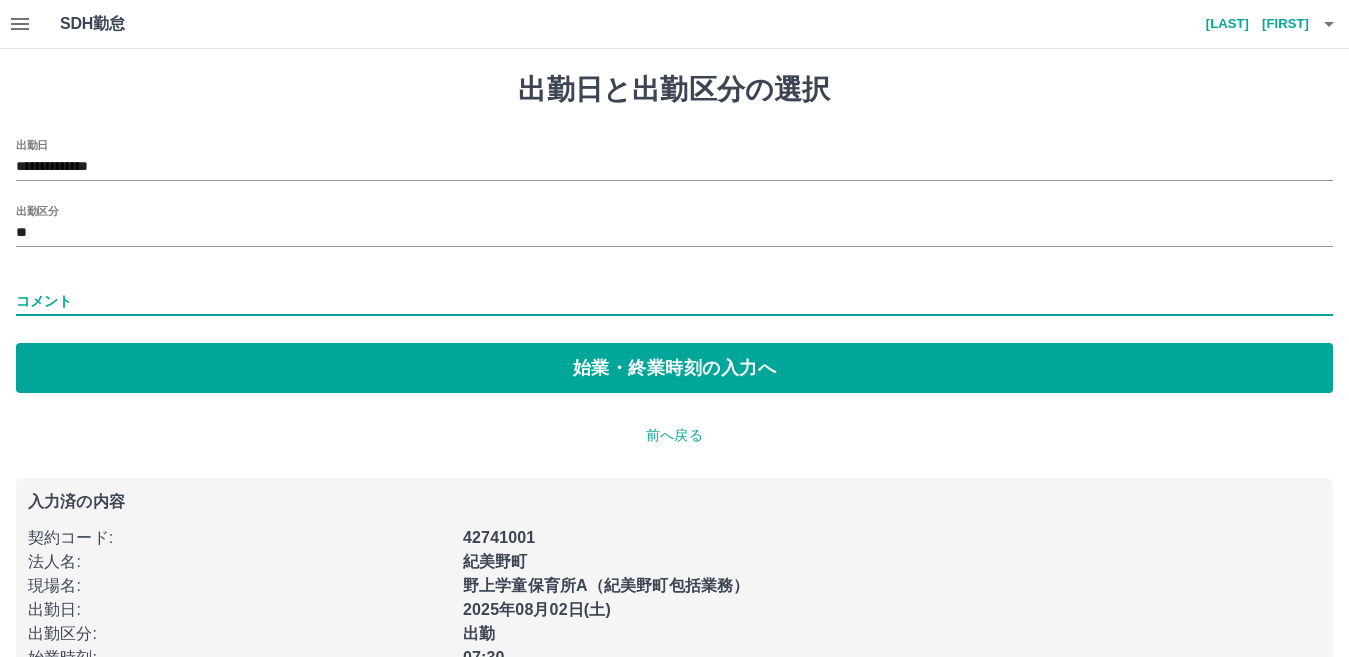 click on "コメント" at bounding box center (674, 301) 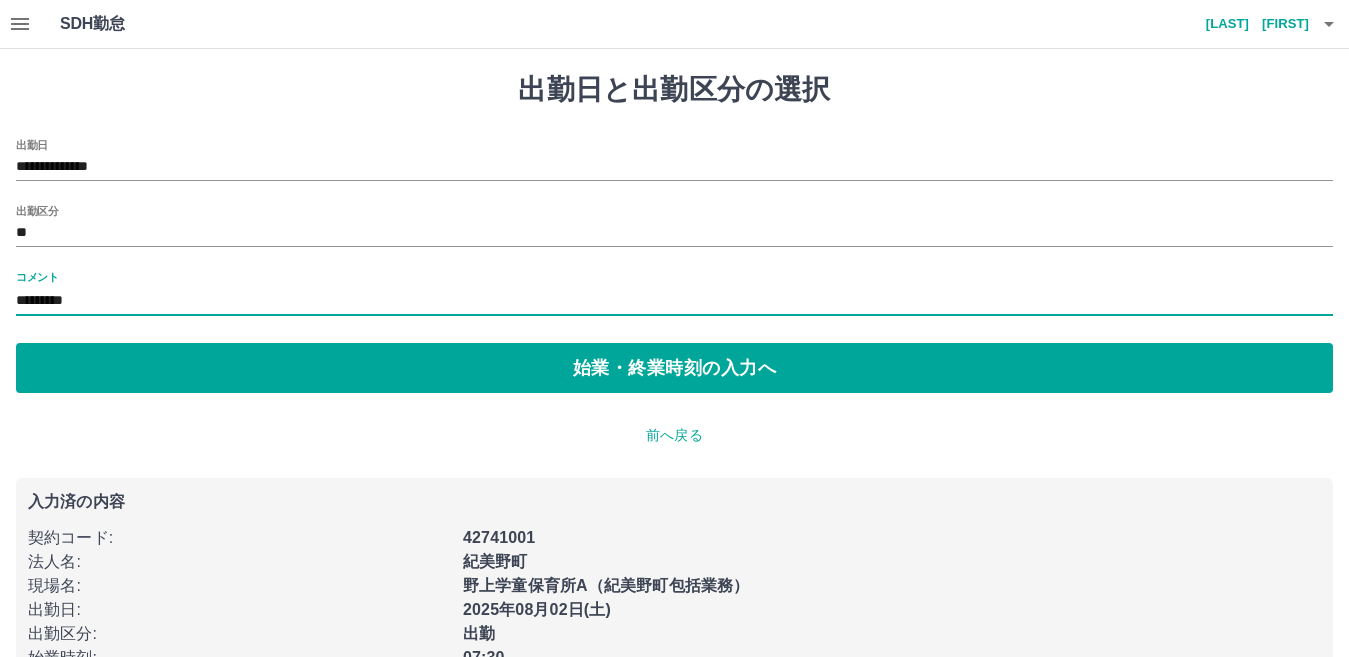 click on "*********" at bounding box center [674, 301] 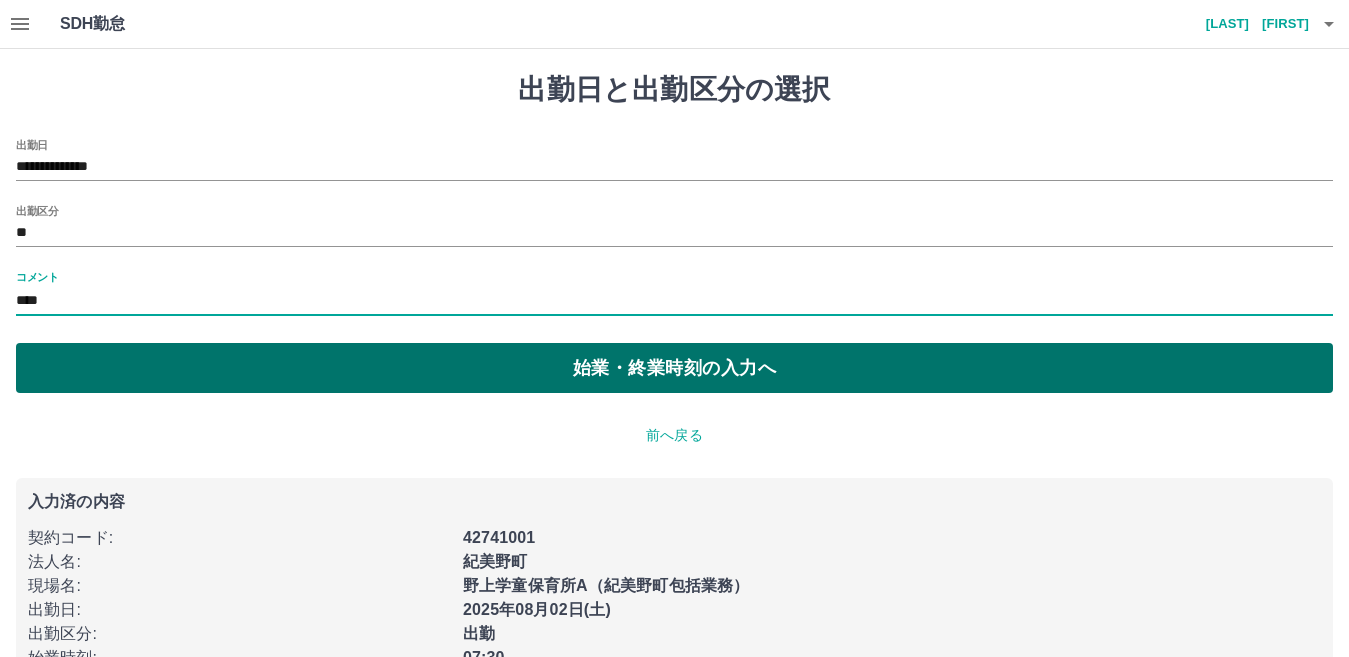 type on "****" 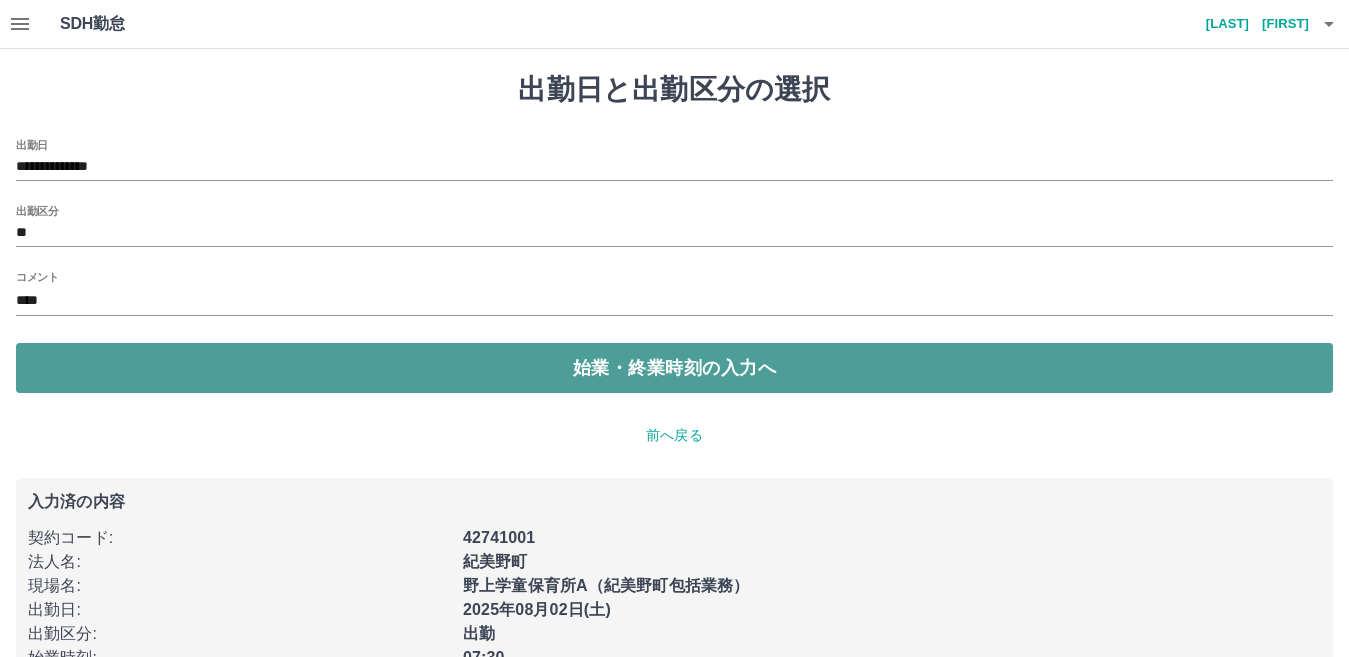 click on "始業・終業時刻の入力へ" at bounding box center (674, 368) 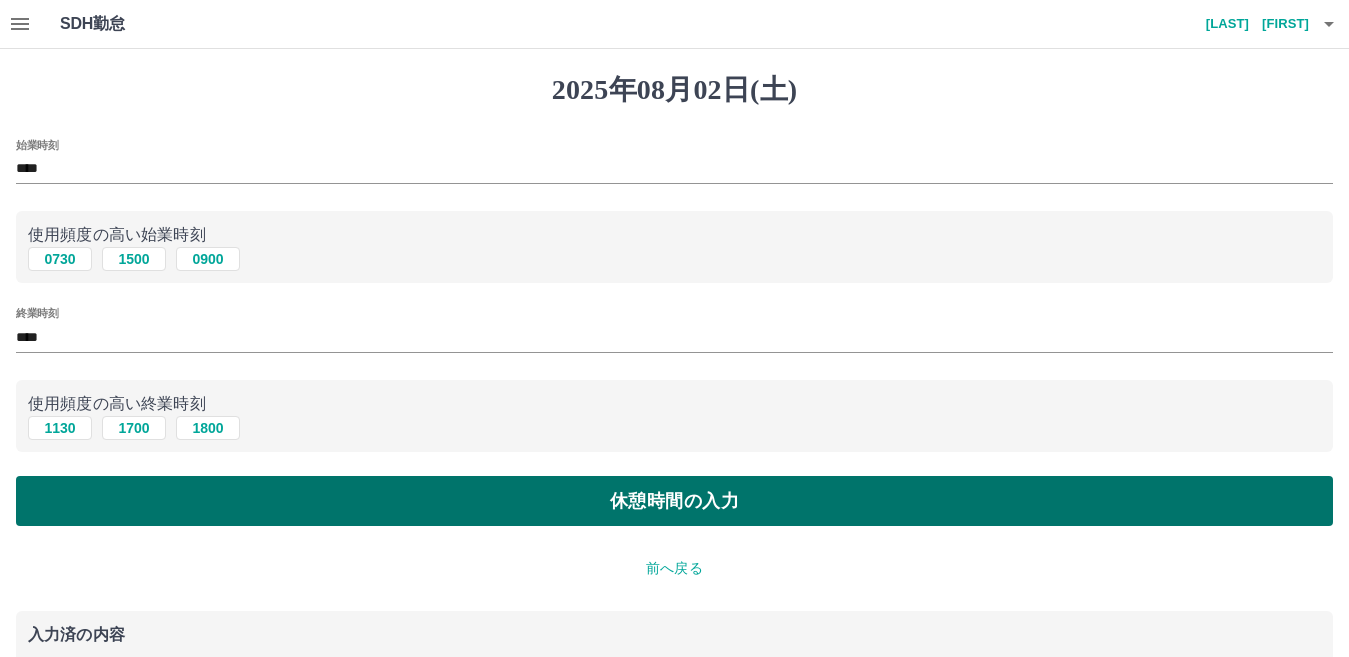 click on "休憩時間の入力" at bounding box center (674, 501) 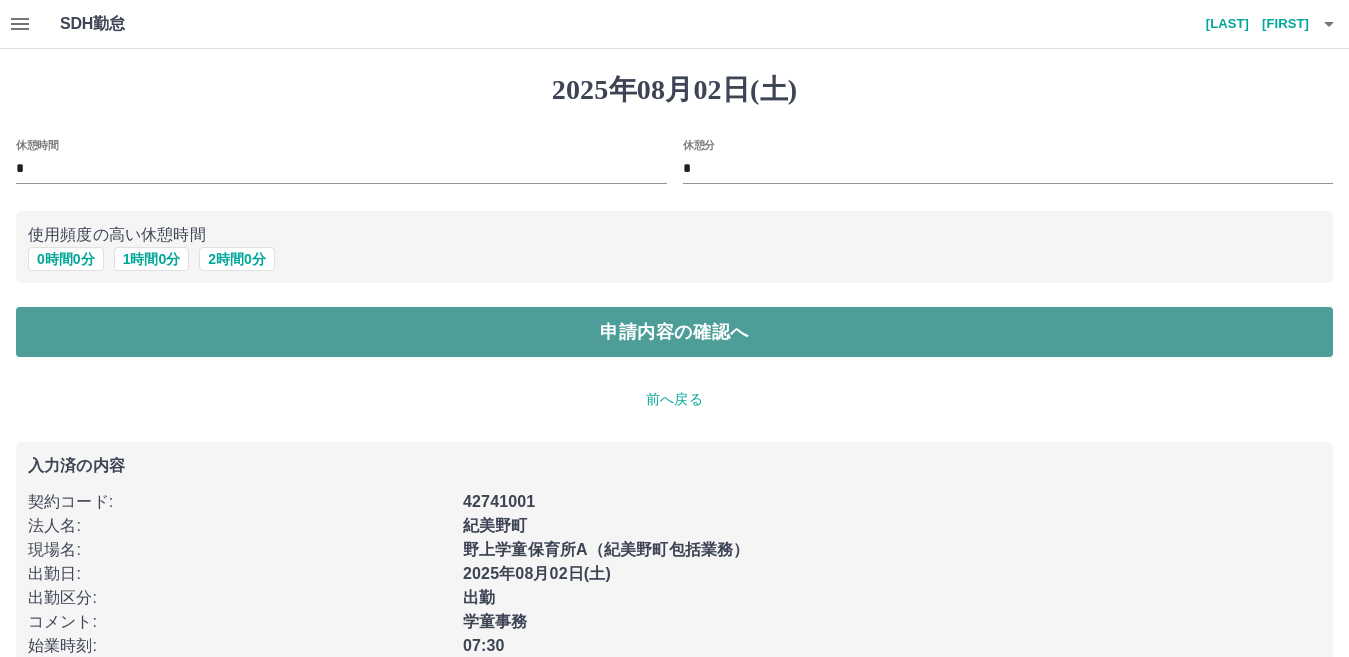 click on "申請内容の確認へ" at bounding box center (674, 332) 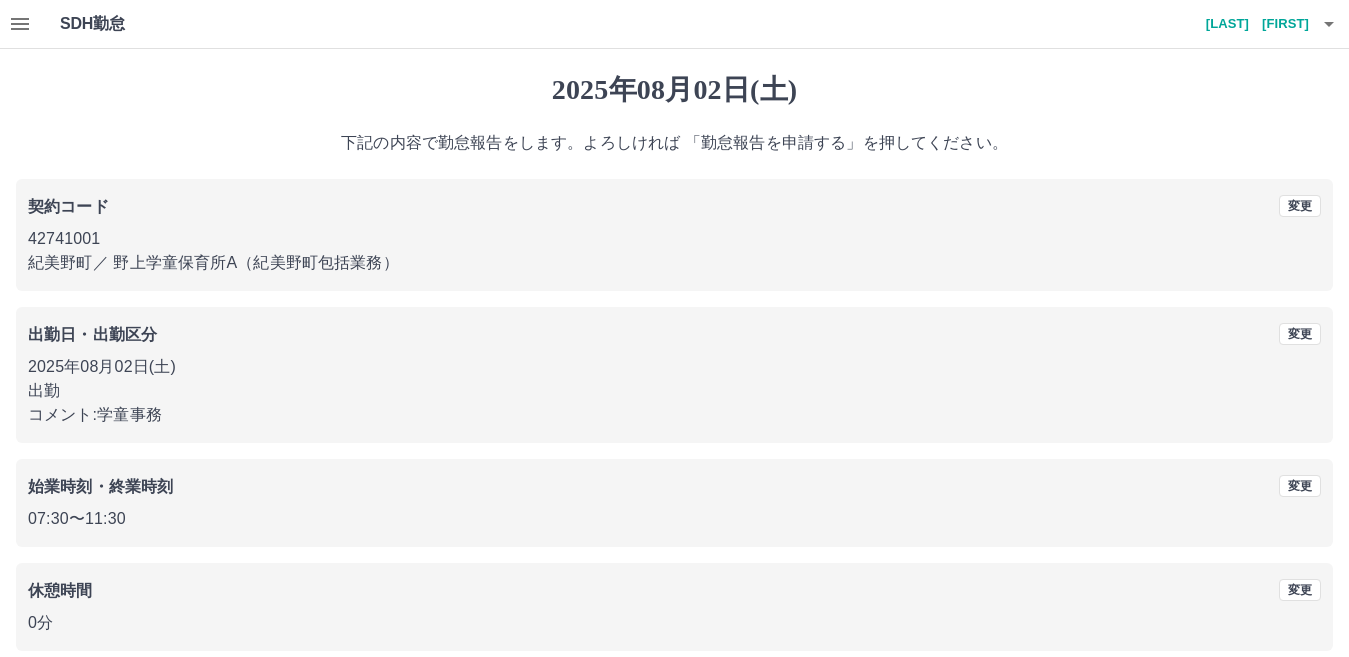 scroll, scrollTop: 92, scrollLeft: 0, axis: vertical 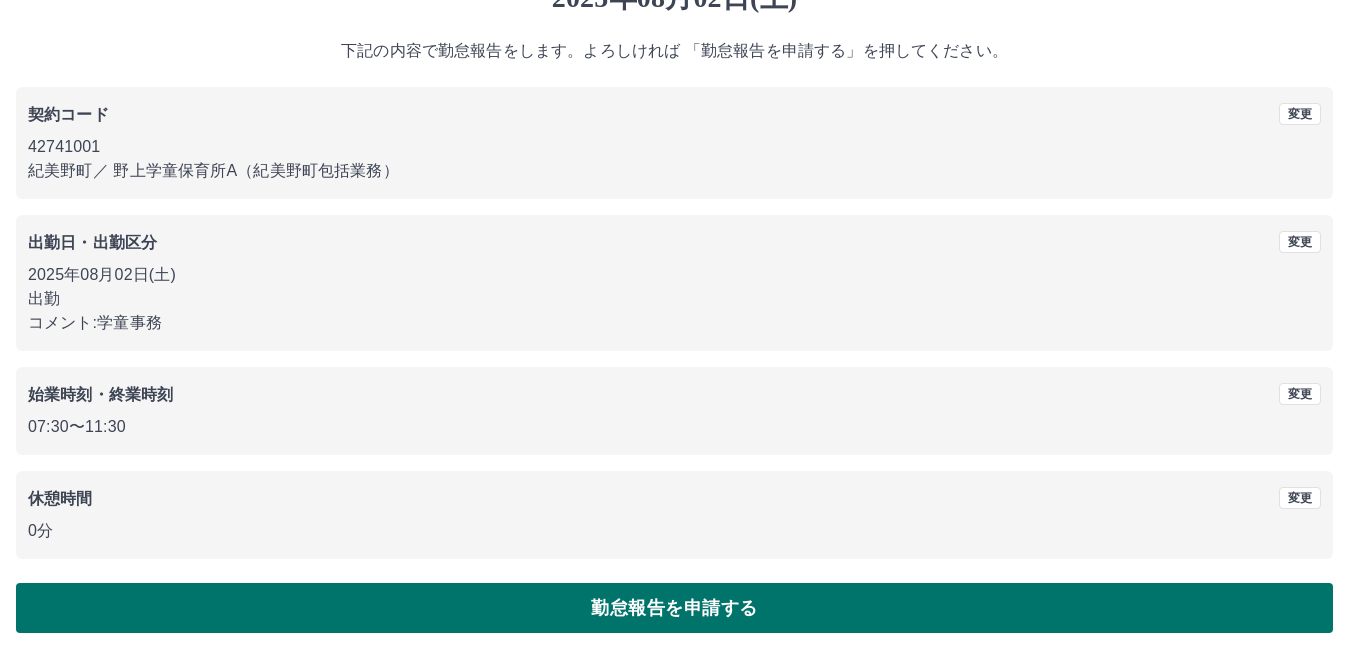 click on "勤怠報告を申請する" at bounding box center [674, 608] 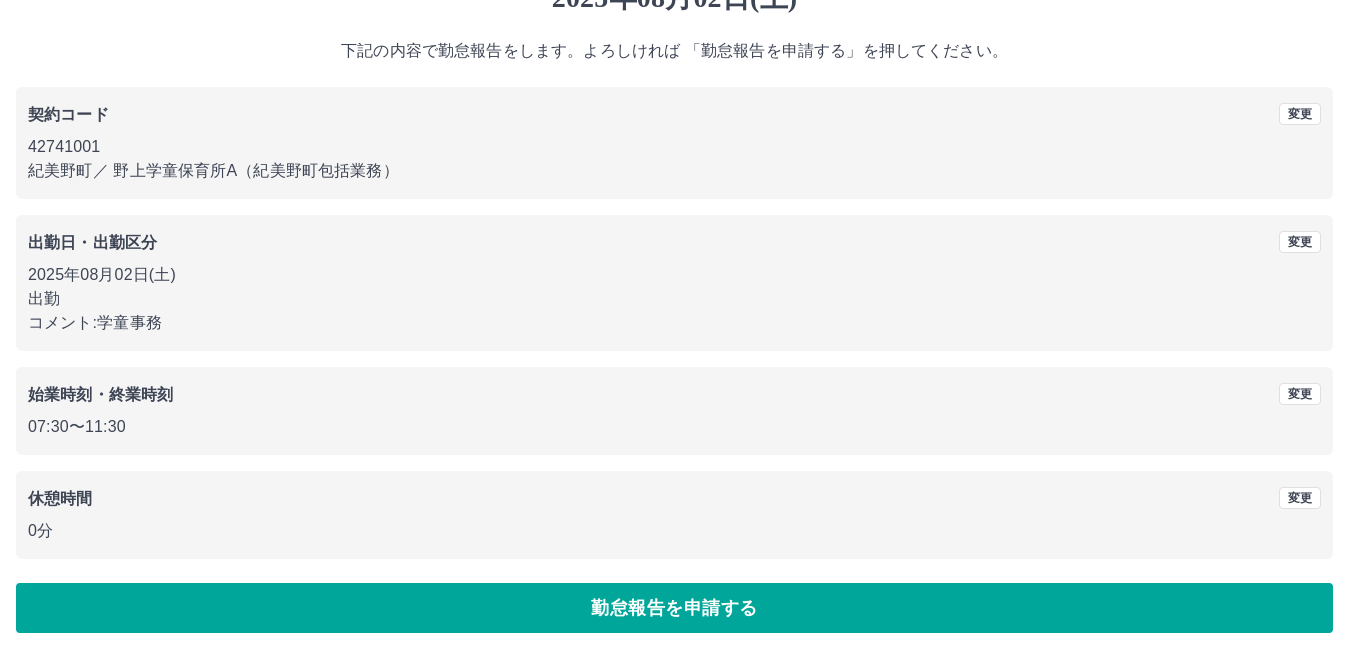 scroll, scrollTop: 0, scrollLeft: 0, axis: both 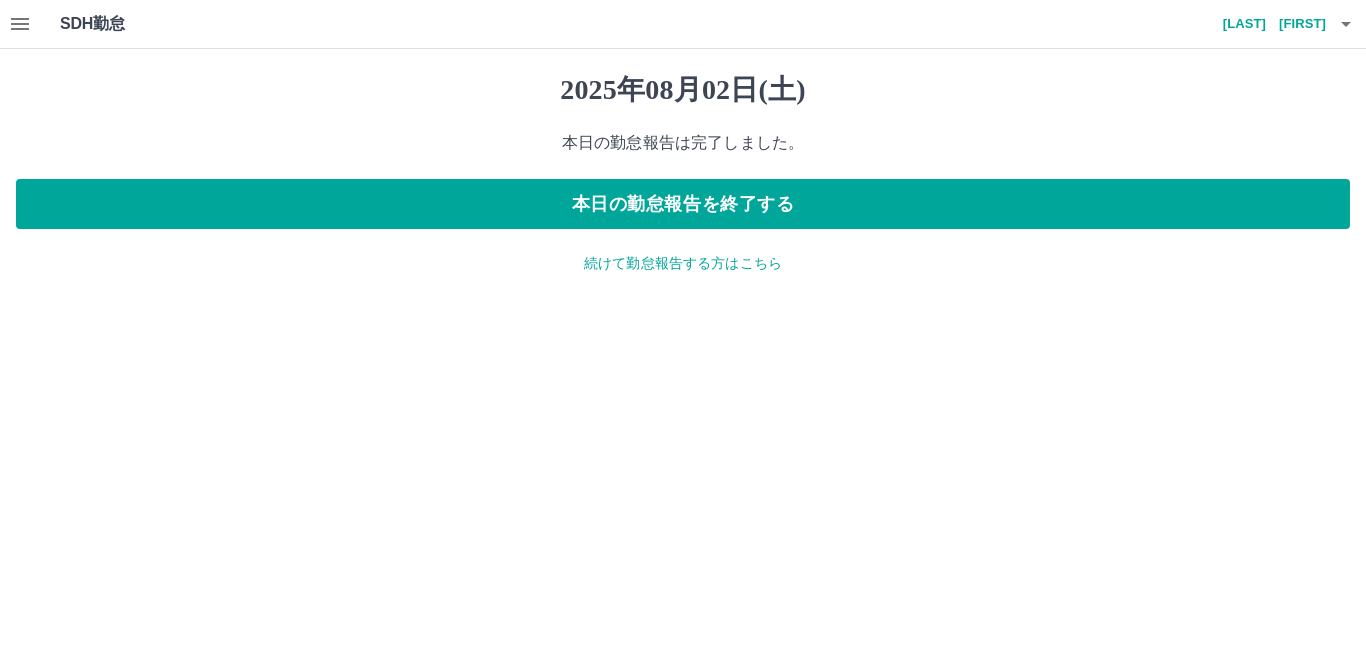 click on "続けて勤怠報告する方はこちら" at bounding box center (683, 263) 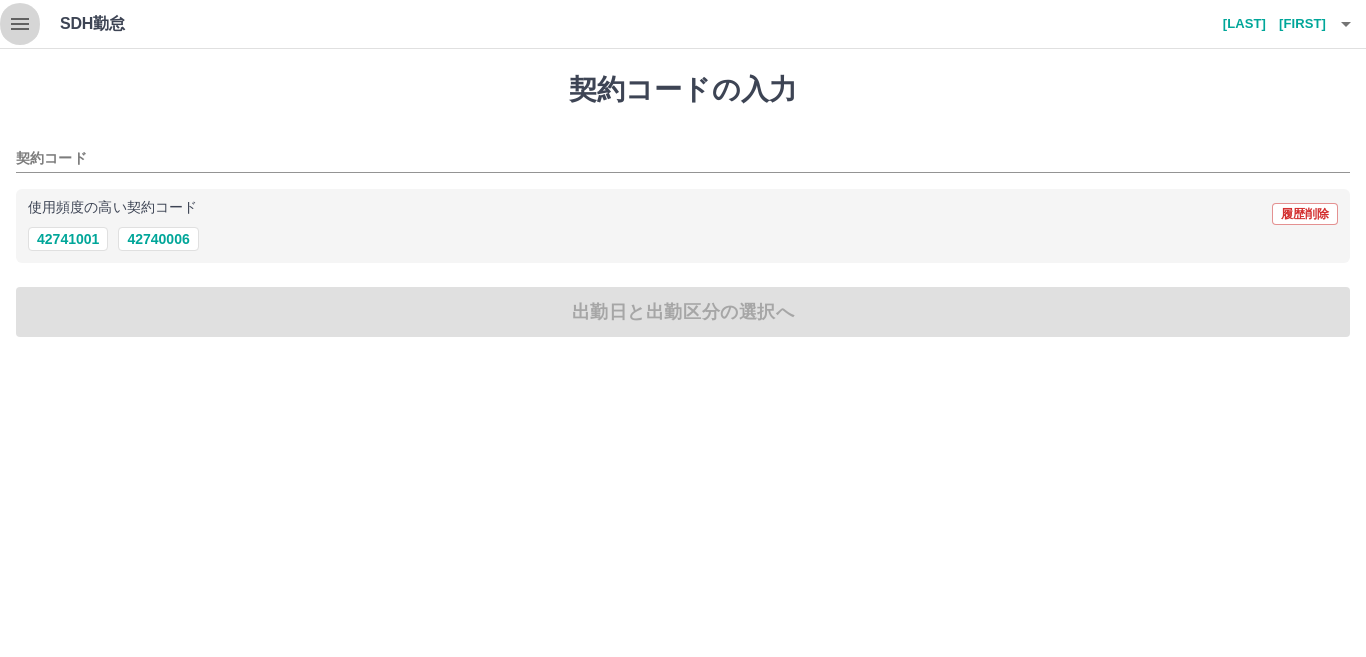 click 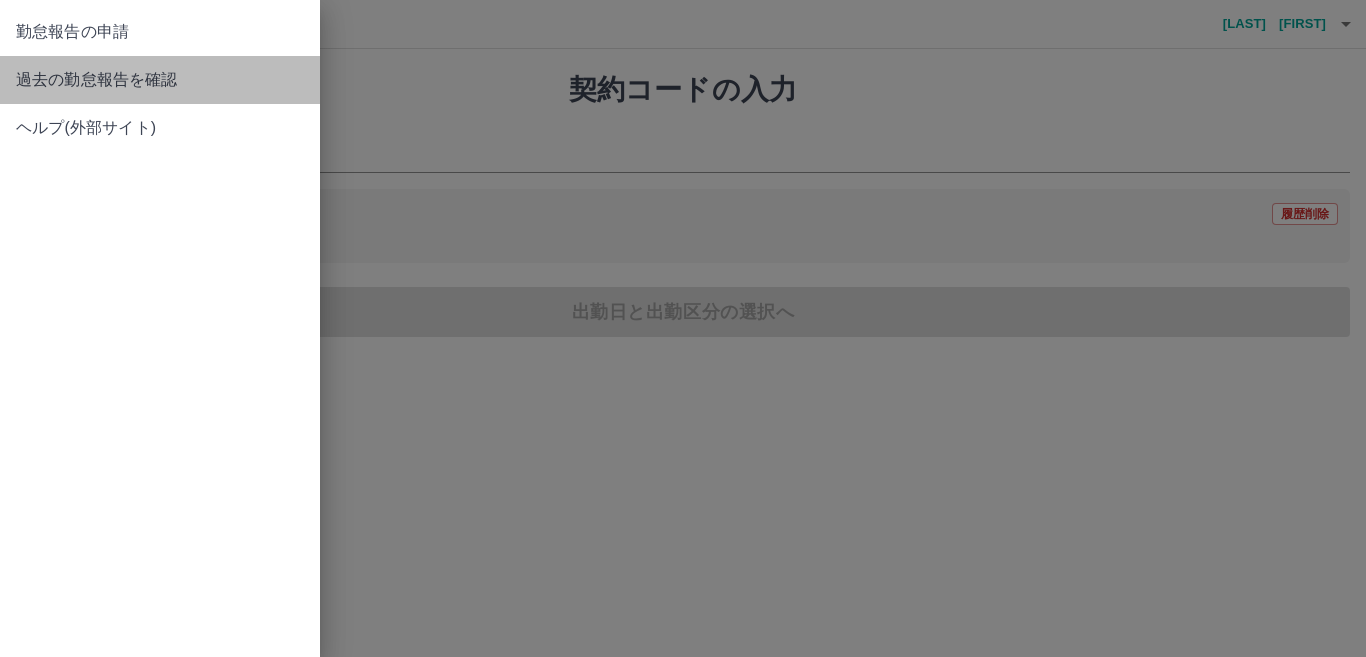 click on "過去の勤怠報告を確認" at bounding box center (160, 80) 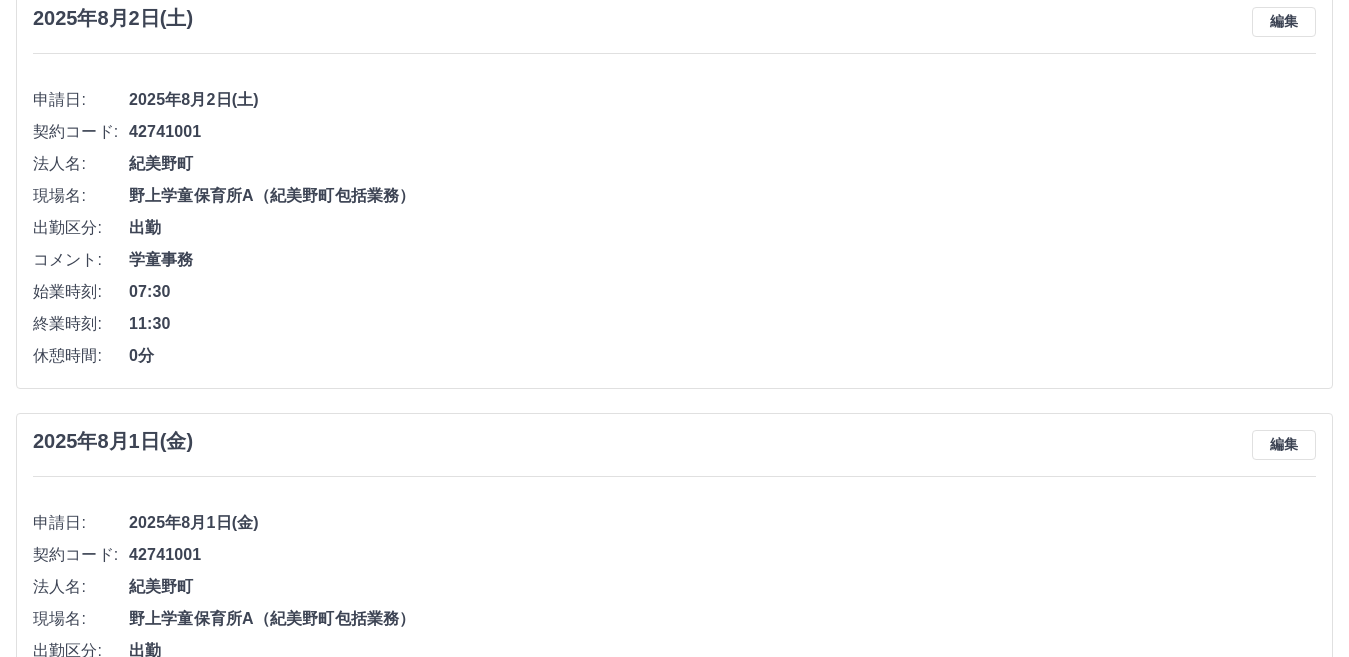 scroll, scrollTop: 0, scrollLeft: 0, axis: both 